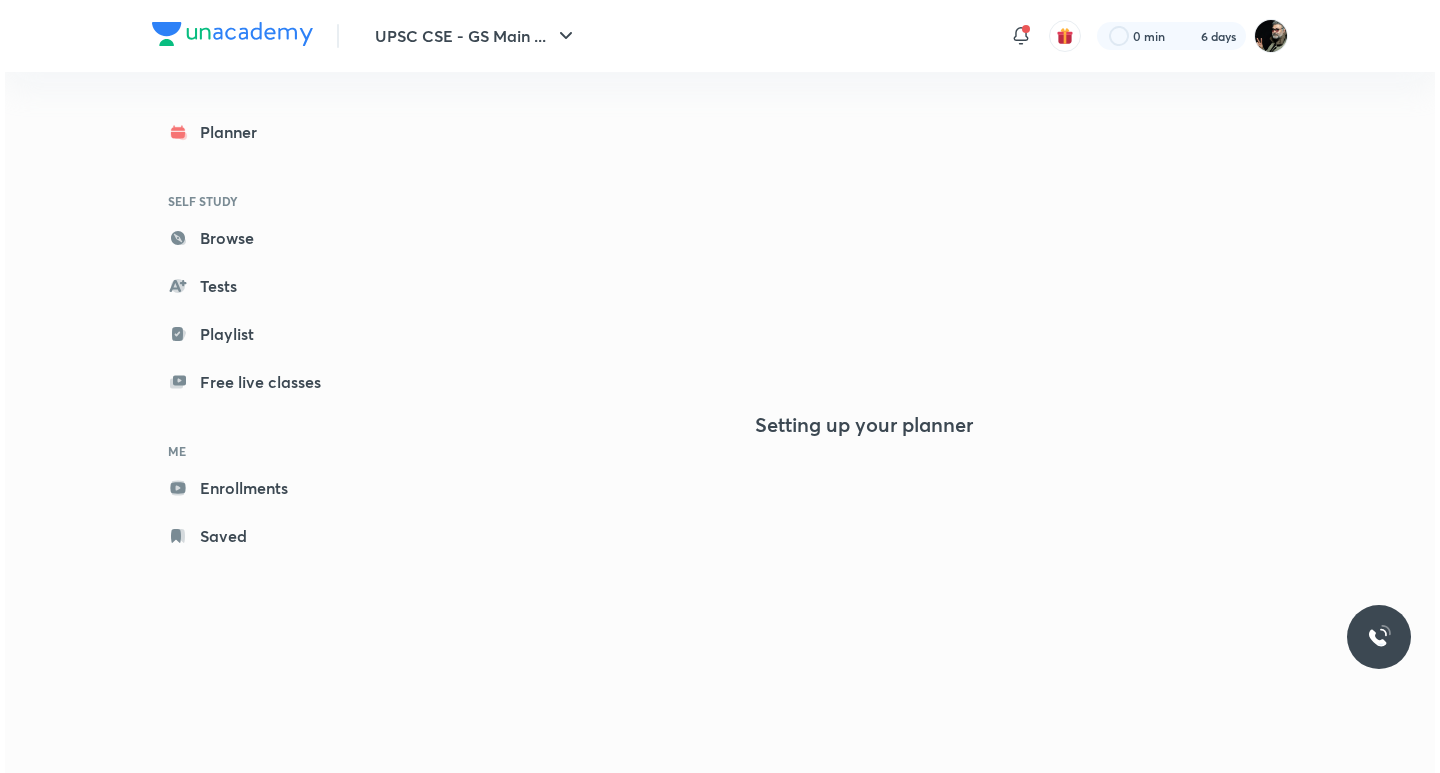 scroll, scrollTop: 0, scrollLeft: 0, axis: both 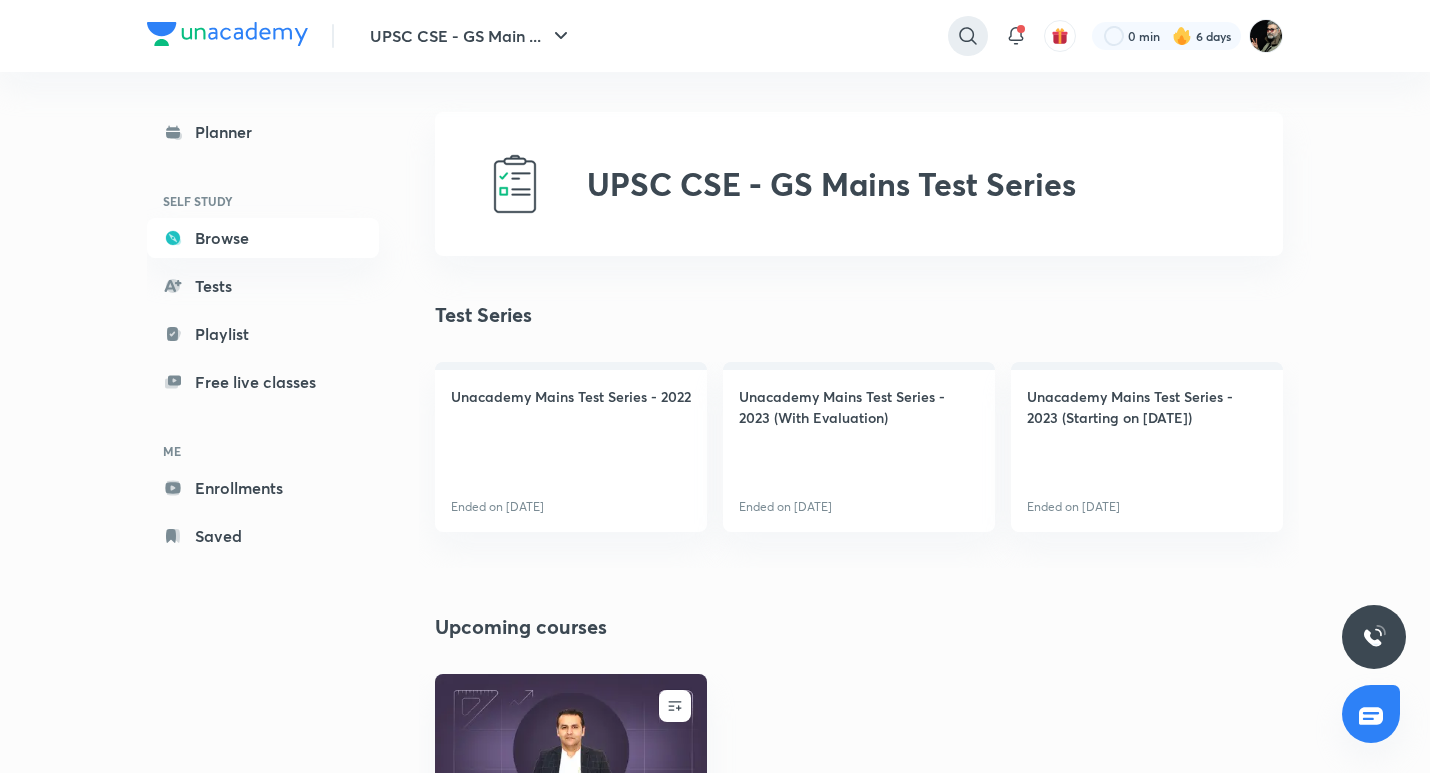 click 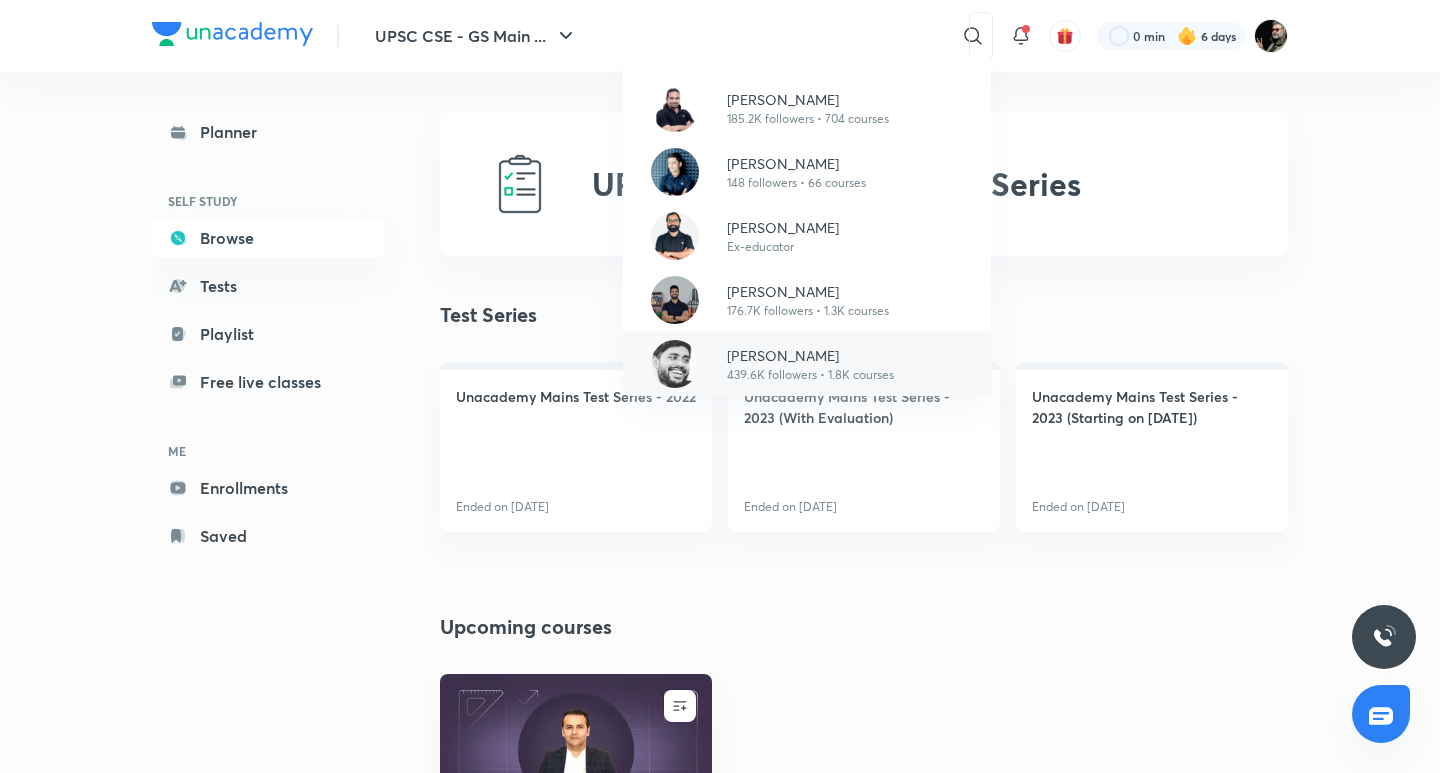 click on "[PERSON_NAME]" at bounding box center (810, 355) 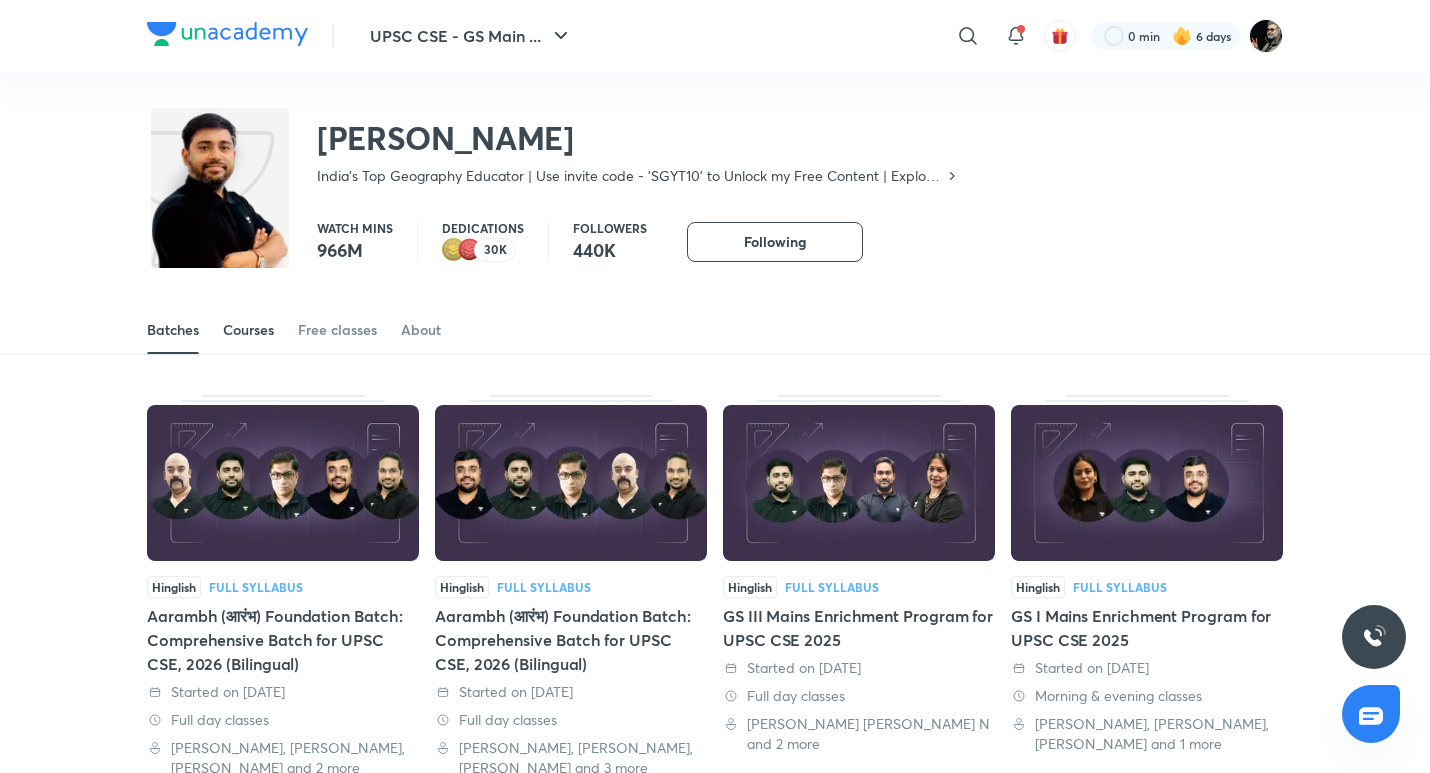 click on "Courses" at bounding box center [248, 330] 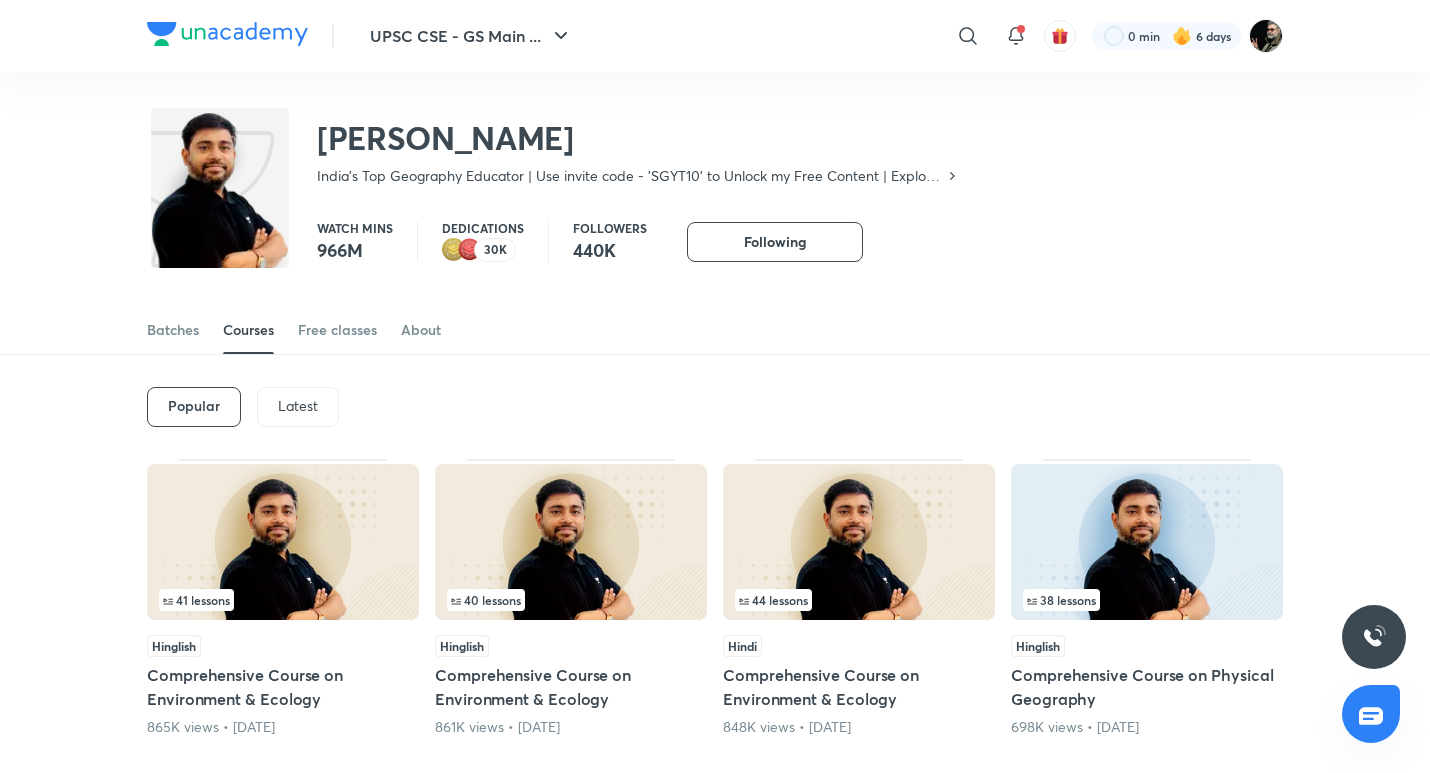 click on "Latest" at bounding box center [298, 407] 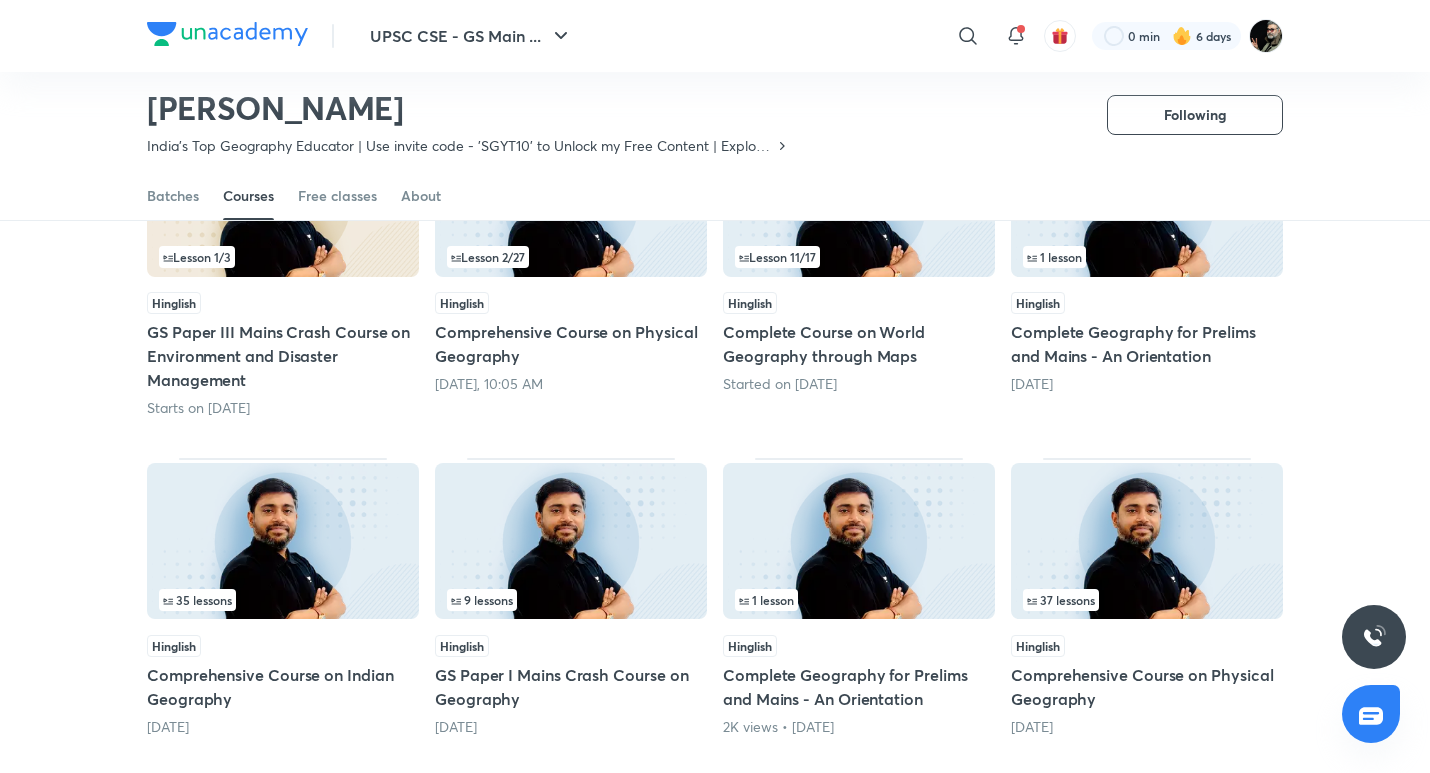 scroll, scrollTop: 287, scrollLeft: 0, axis: vertical 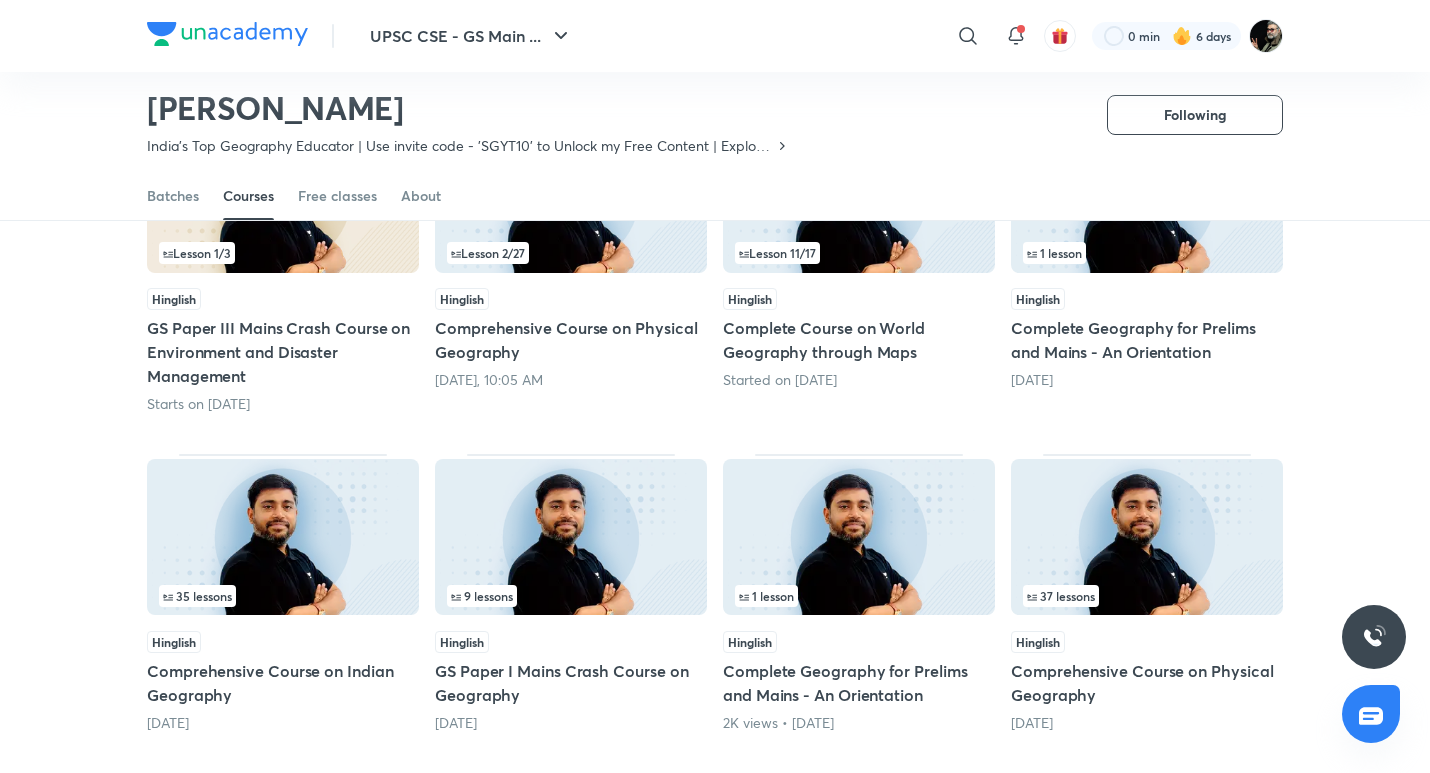 click at bounding box center [283, 537] 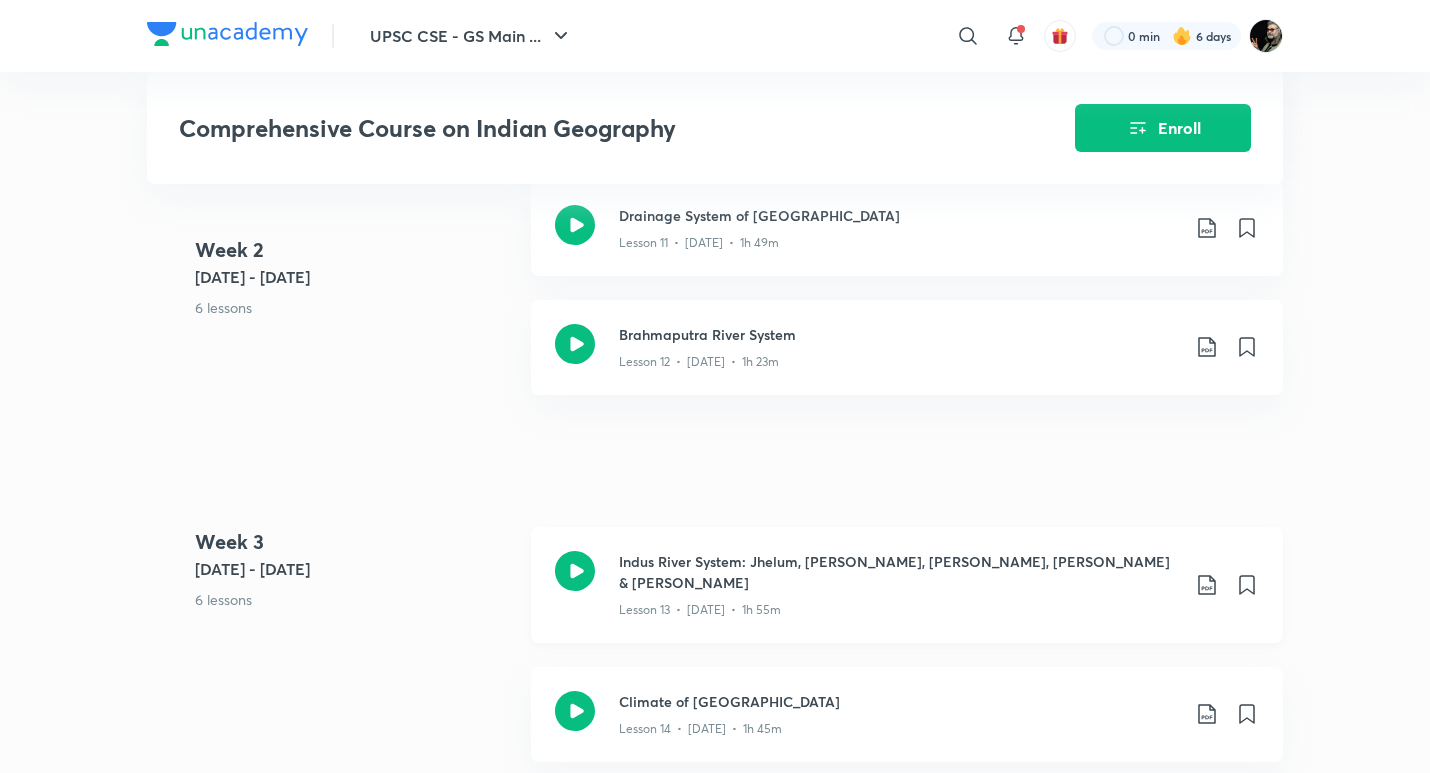 scroll, scrollTop: 2500, scrollLeft: 0, axis: vertical 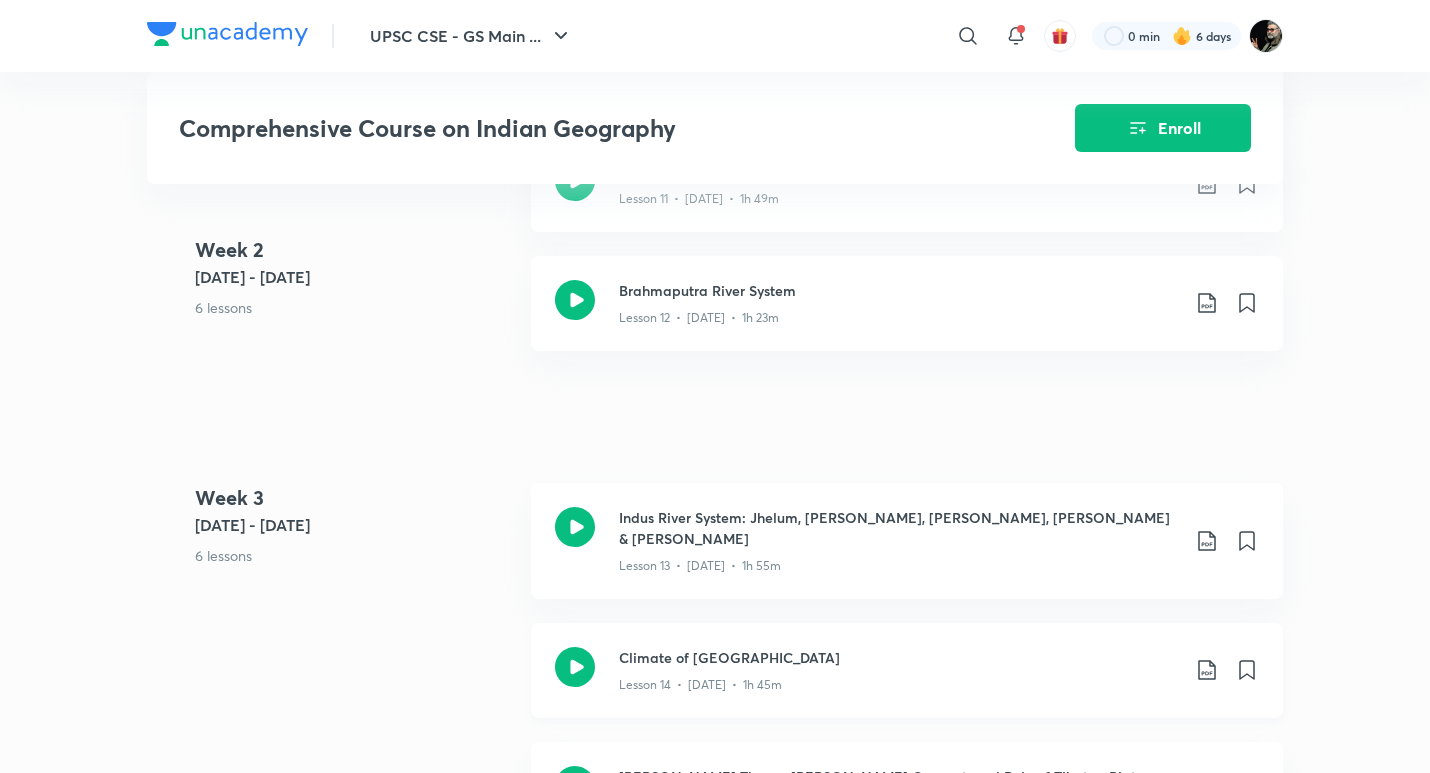 click on "Lesson 14  •  [DATE]  •  1h 45m" at bounding box center [899, -1393] 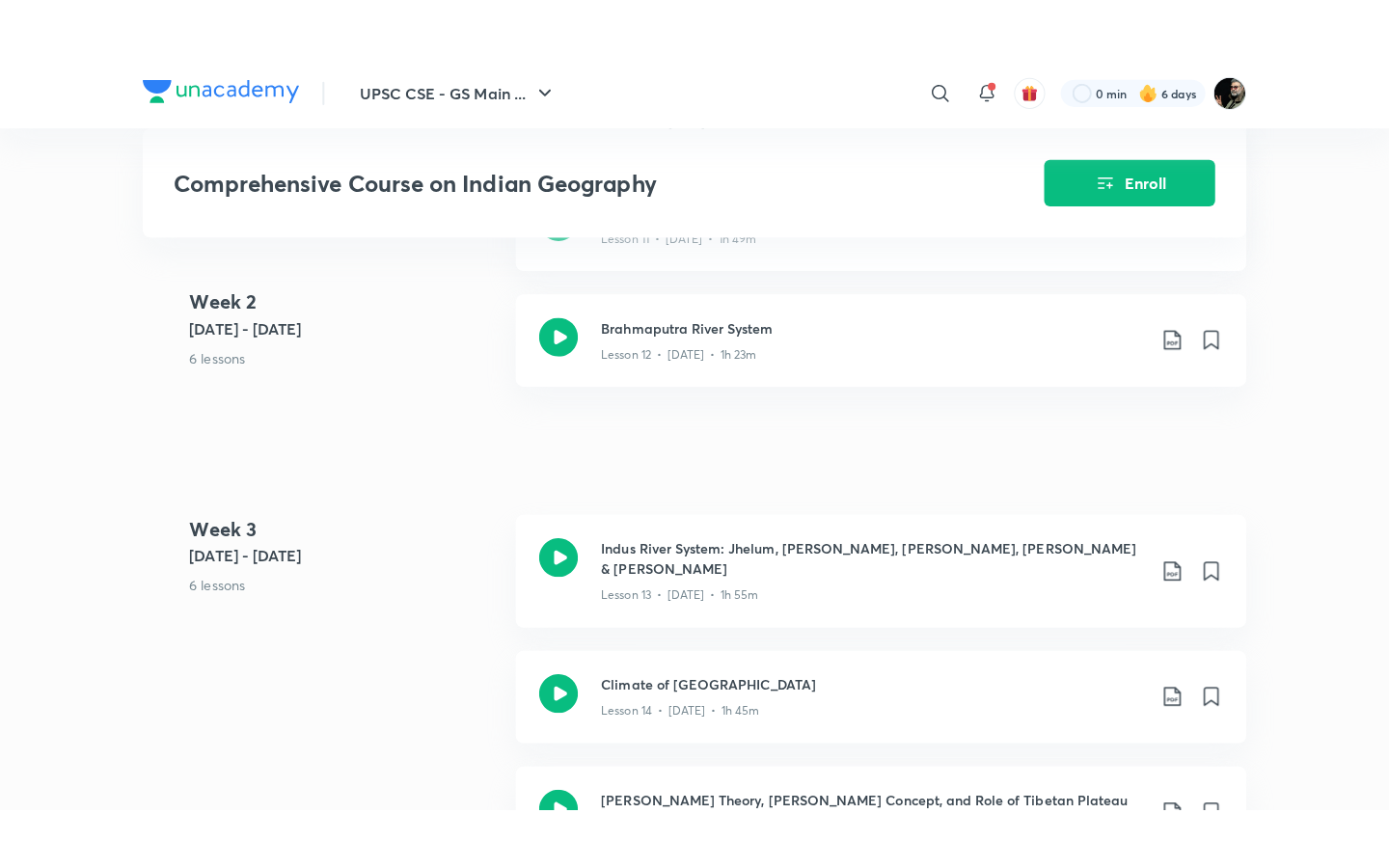 scroll, scrollTop: 2508, scrollLeft: 0, axis: vertical 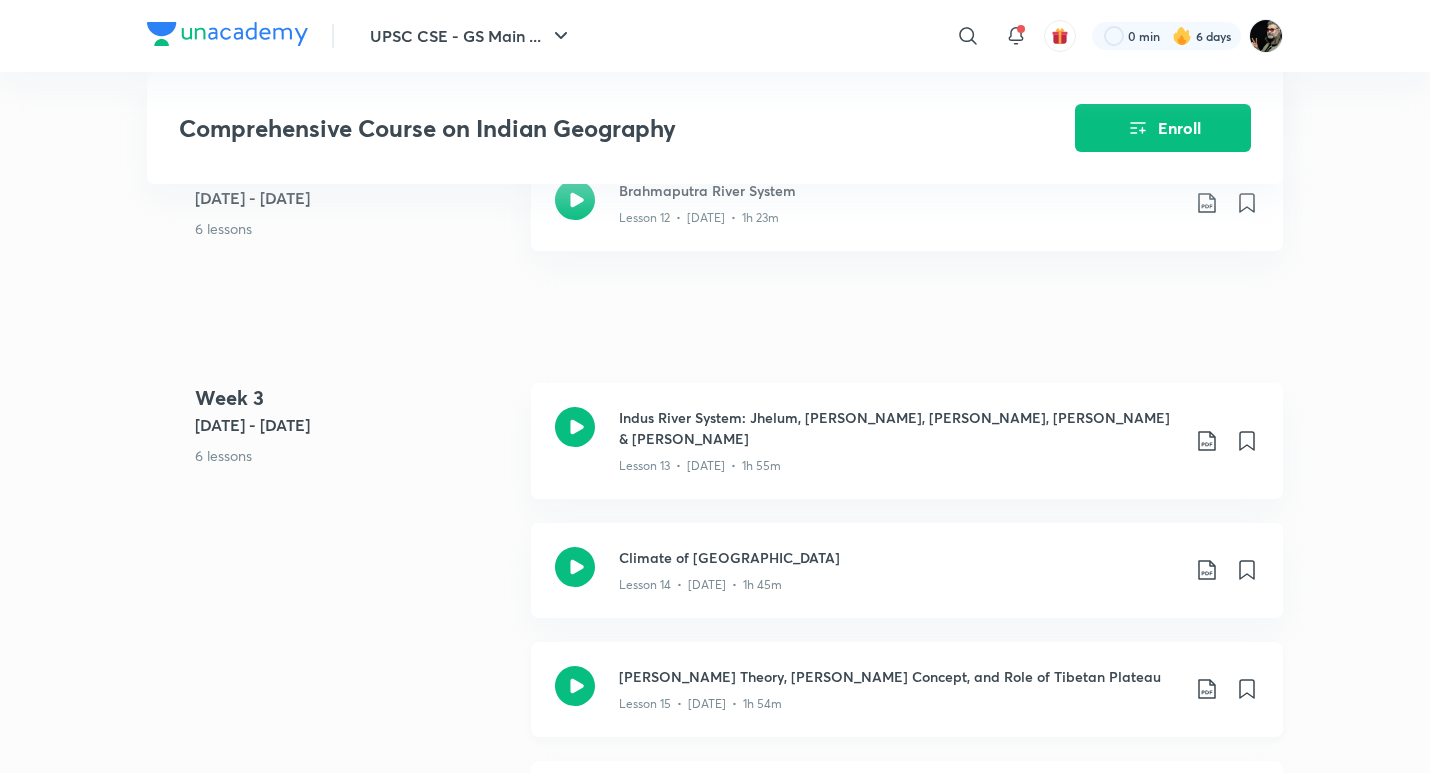 click on "[PERSON_NAME] Theory, [PERSON_NAME] Concept, and Role of Tibetan Plateau" at bounding box center [899, 676] 